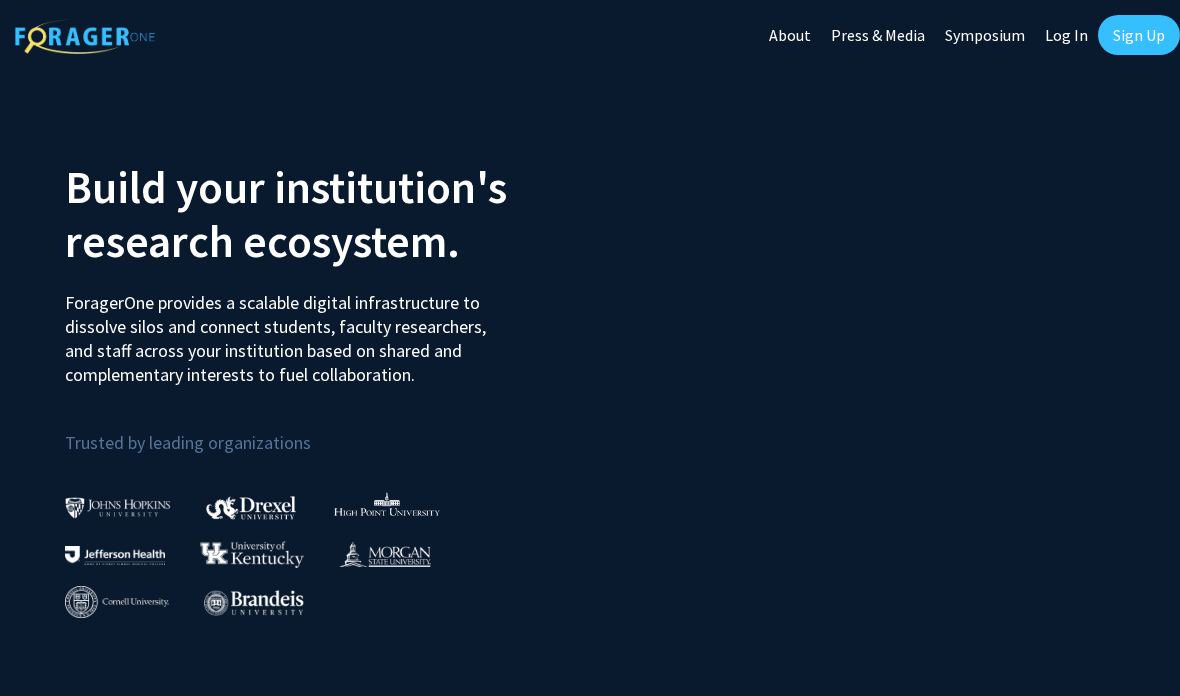 scroll, scrollTop: 0, scrollLeft: 0, axis: both 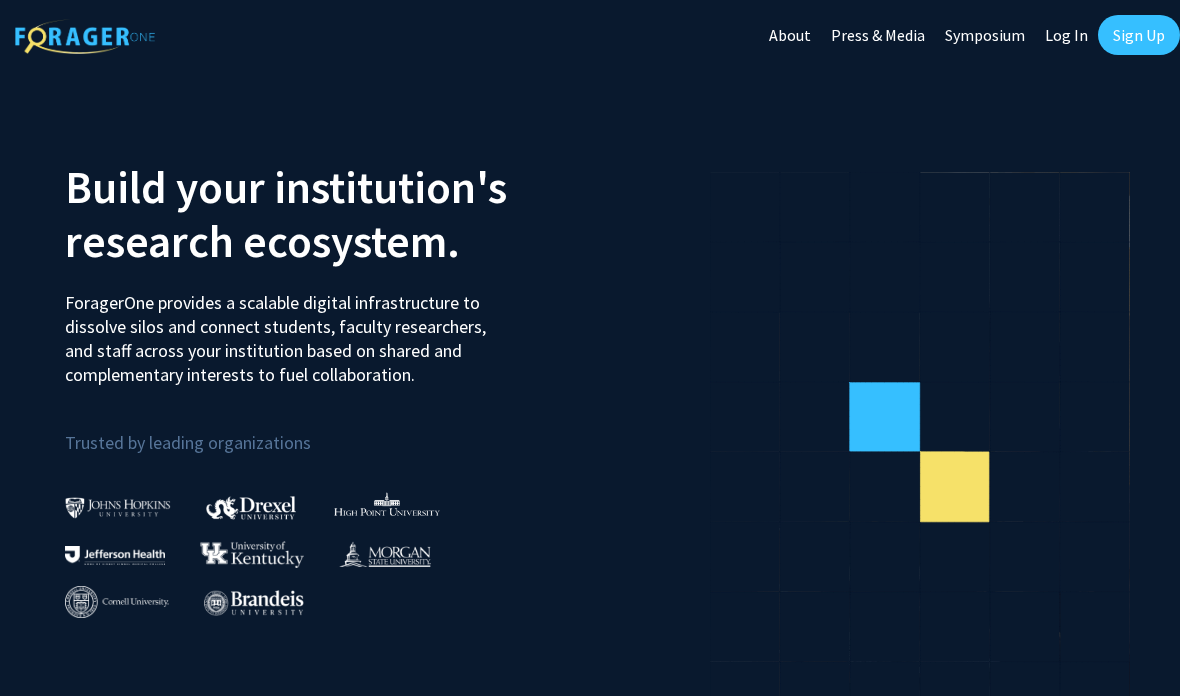 click on "Log In" 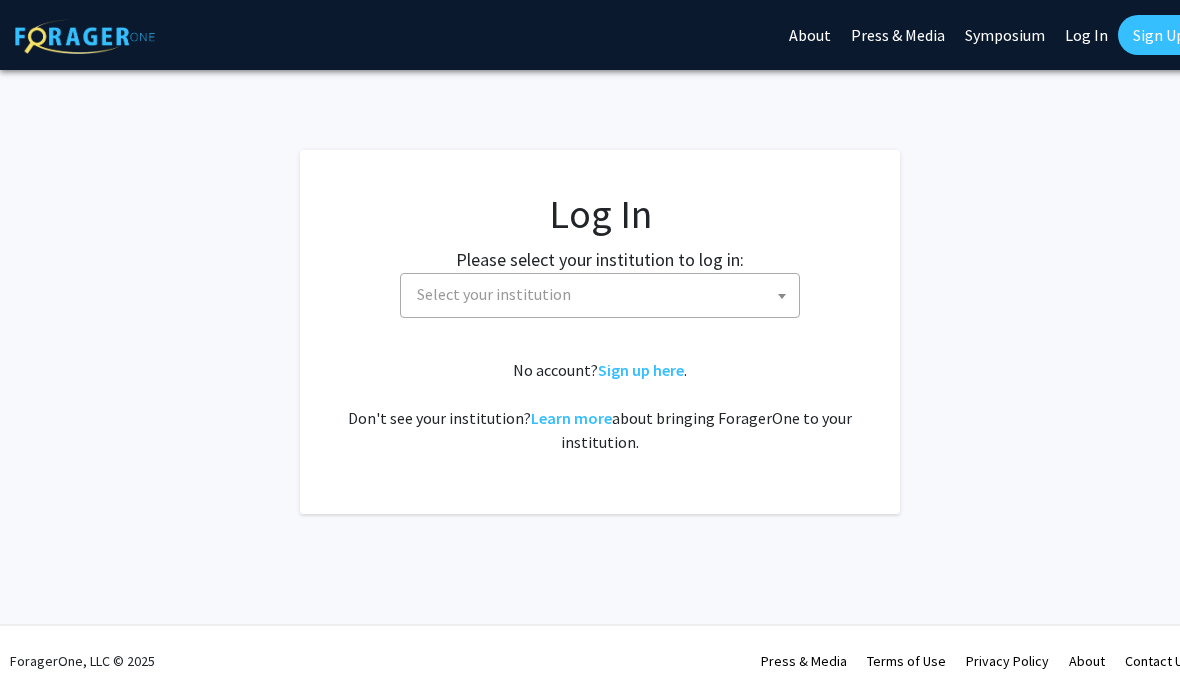 click on "Select your institution" at bounding box center [604, 294] 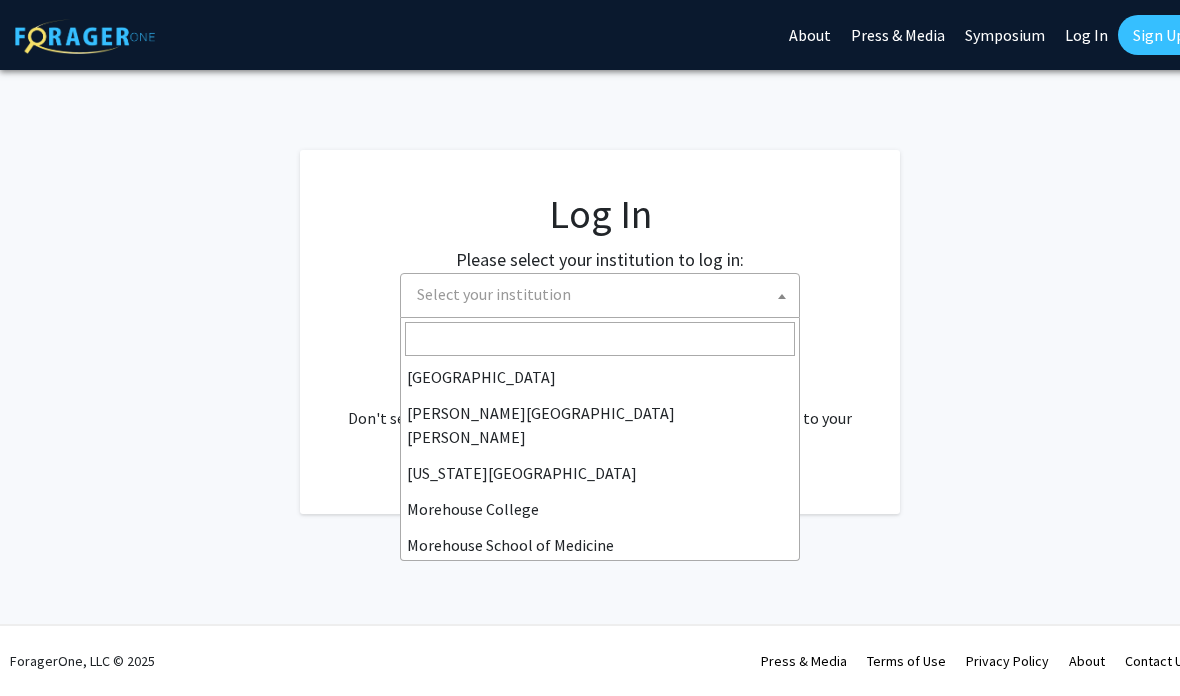 scroll, scrollTop: 270, scrollLeft: 0, axis: vertical 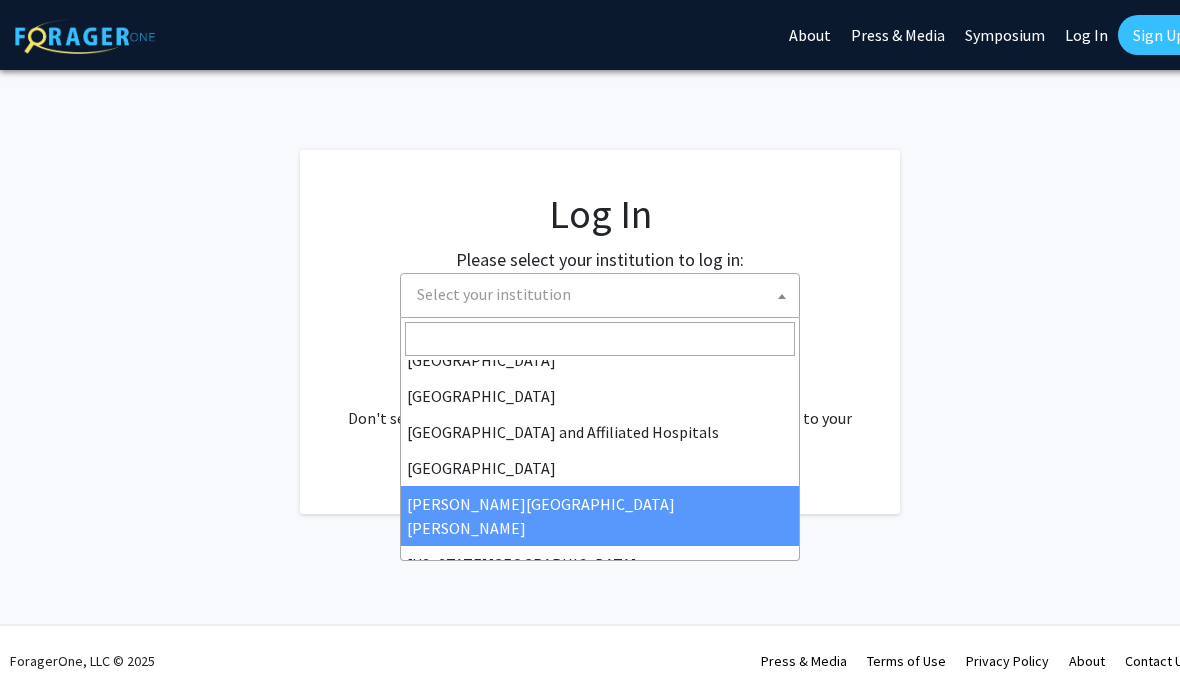 select on "1" 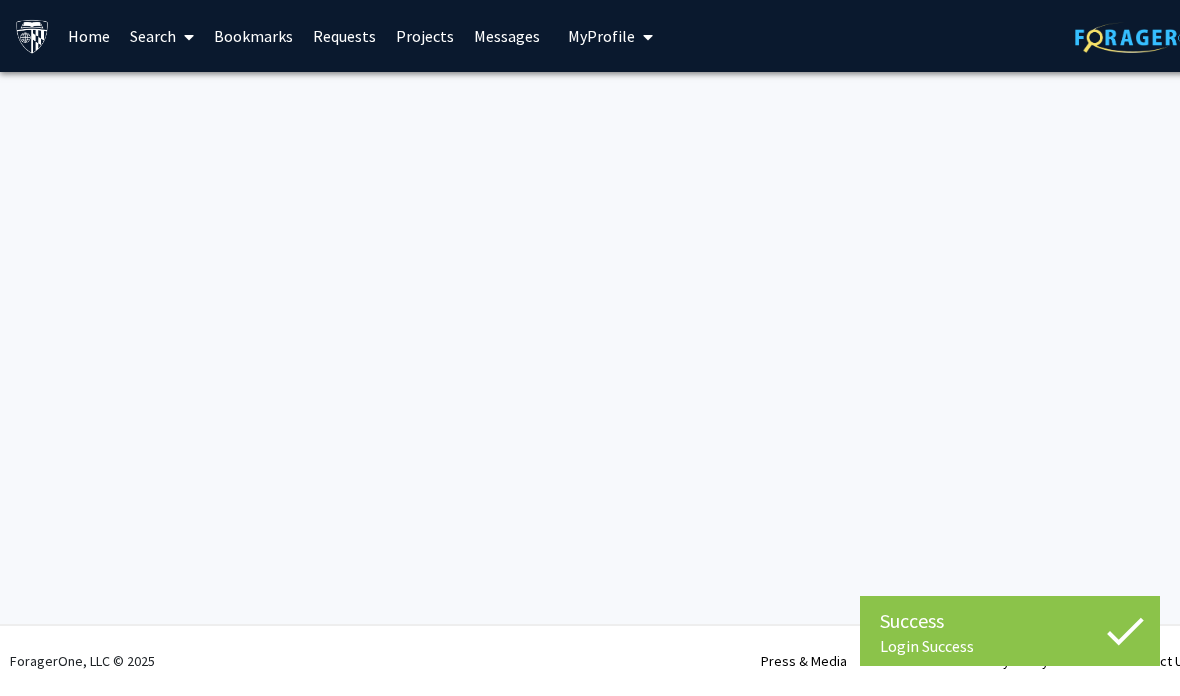 scroll, scrollTop: 0, scrollLeft: 0, axis: both 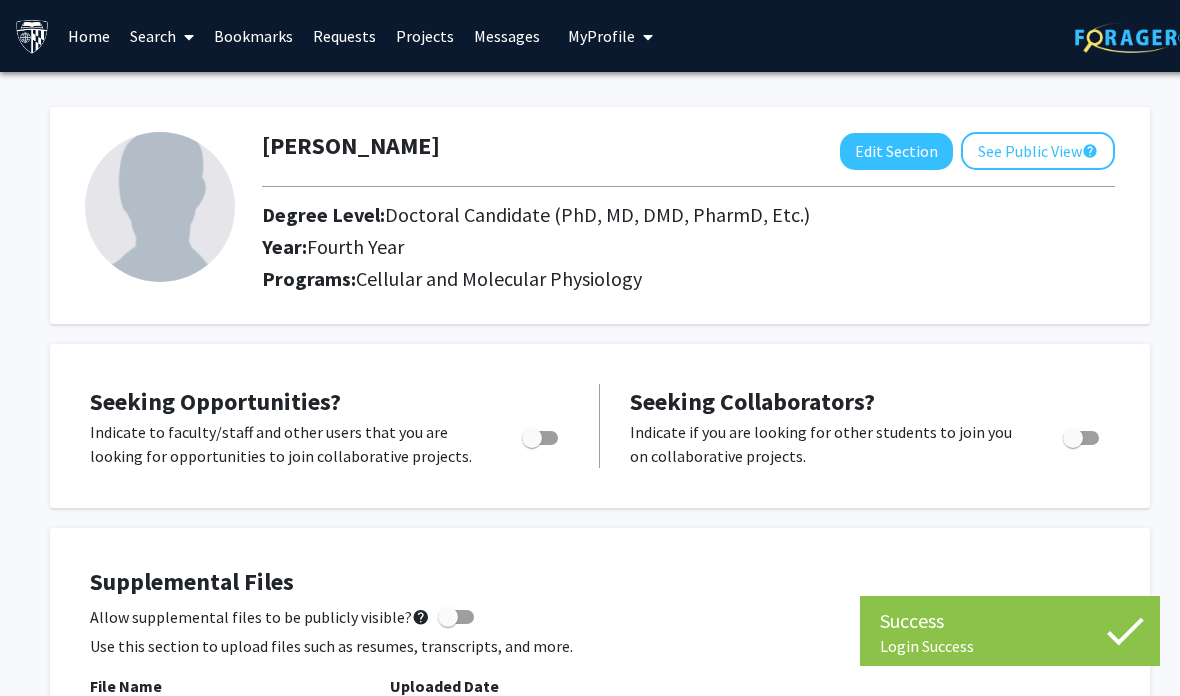 click on "Messages" at bounding box center (507, 36) 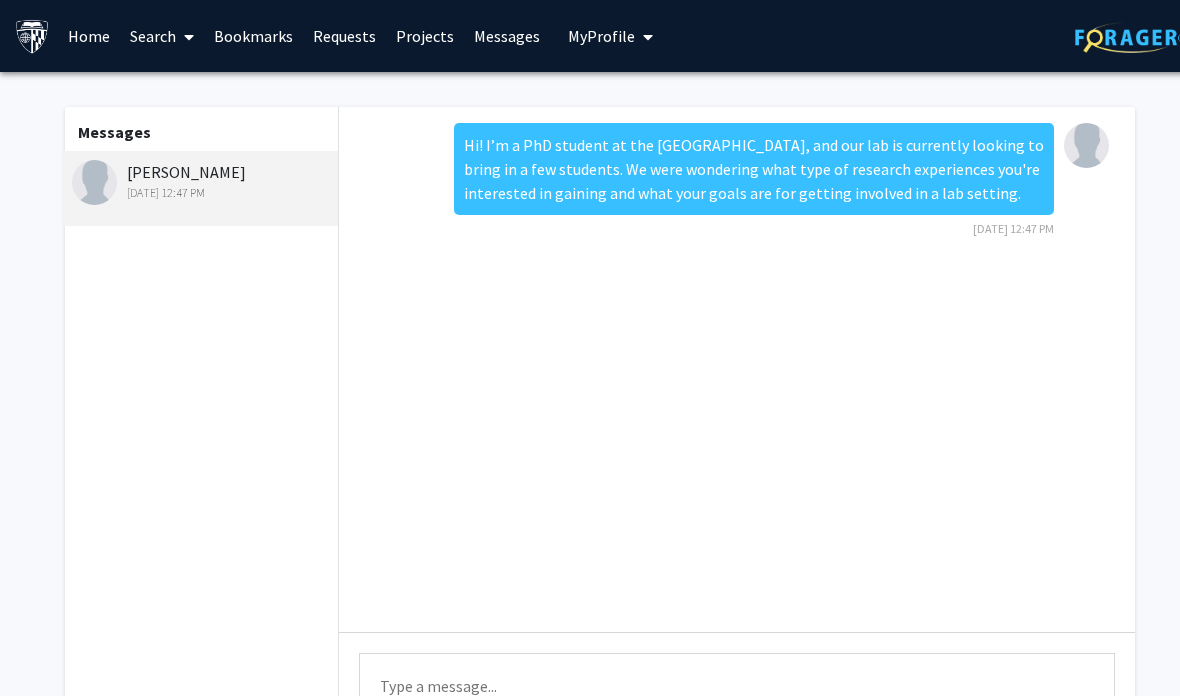 click on "Search" at bounding box center (162, 36) 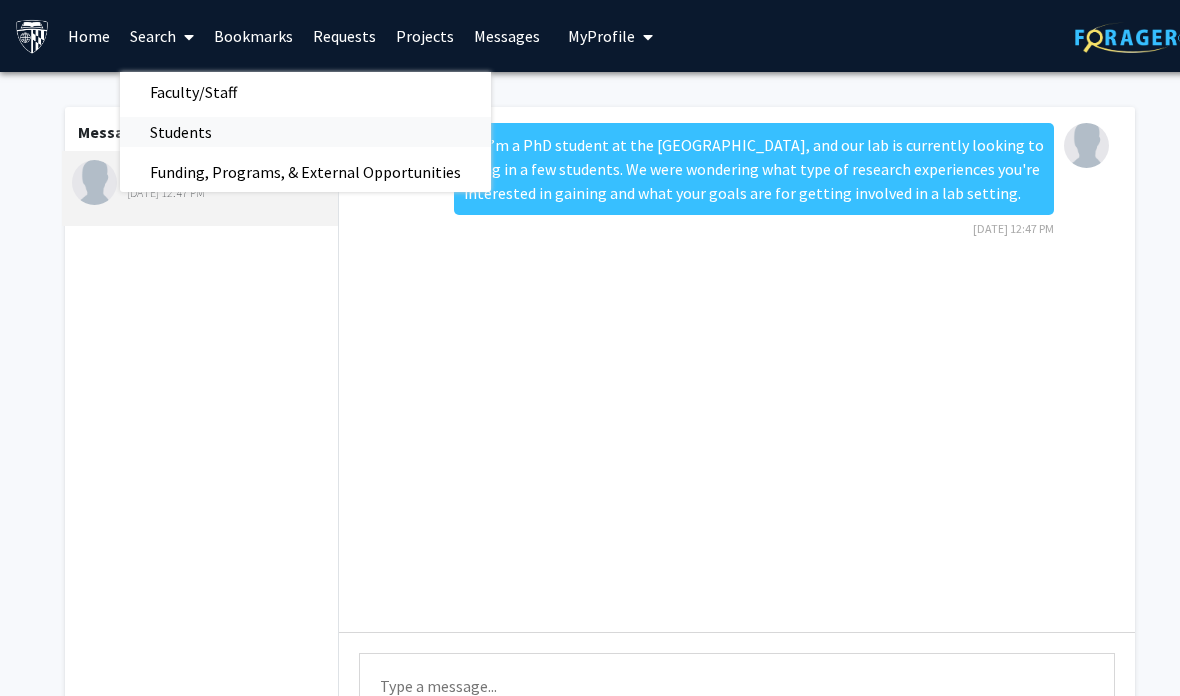click on "Students" at bounding box center [305, 132] 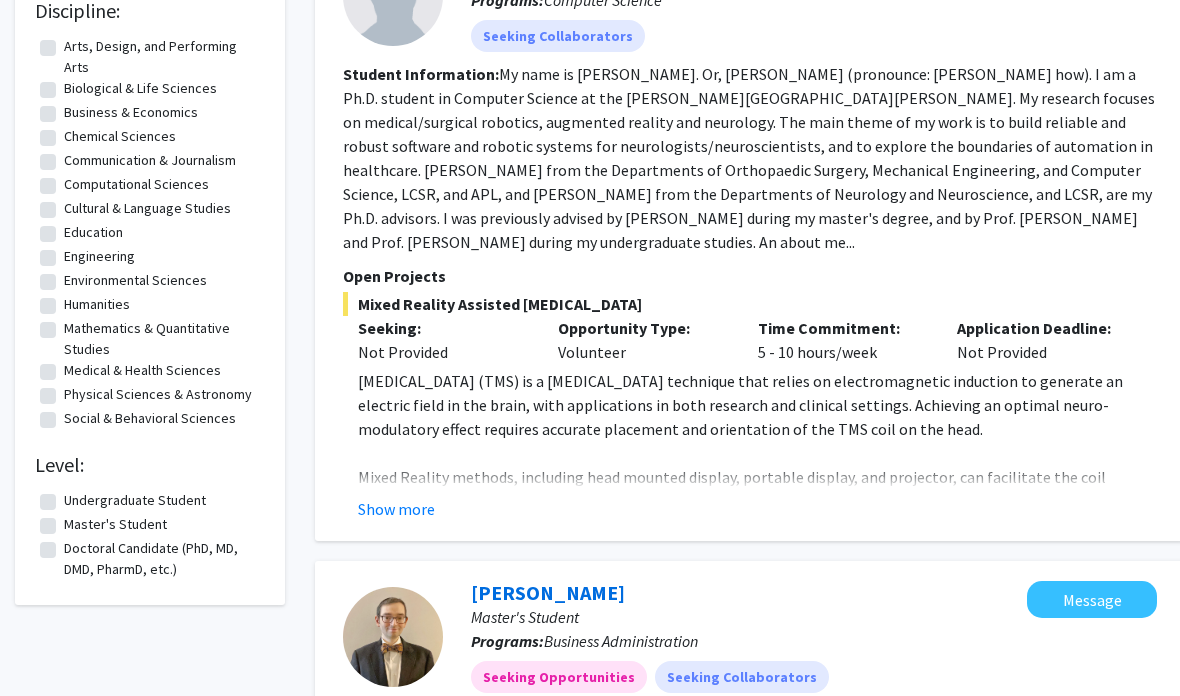 scroll, scrollTop: 430, scrollLeft: 0, axis: vertical 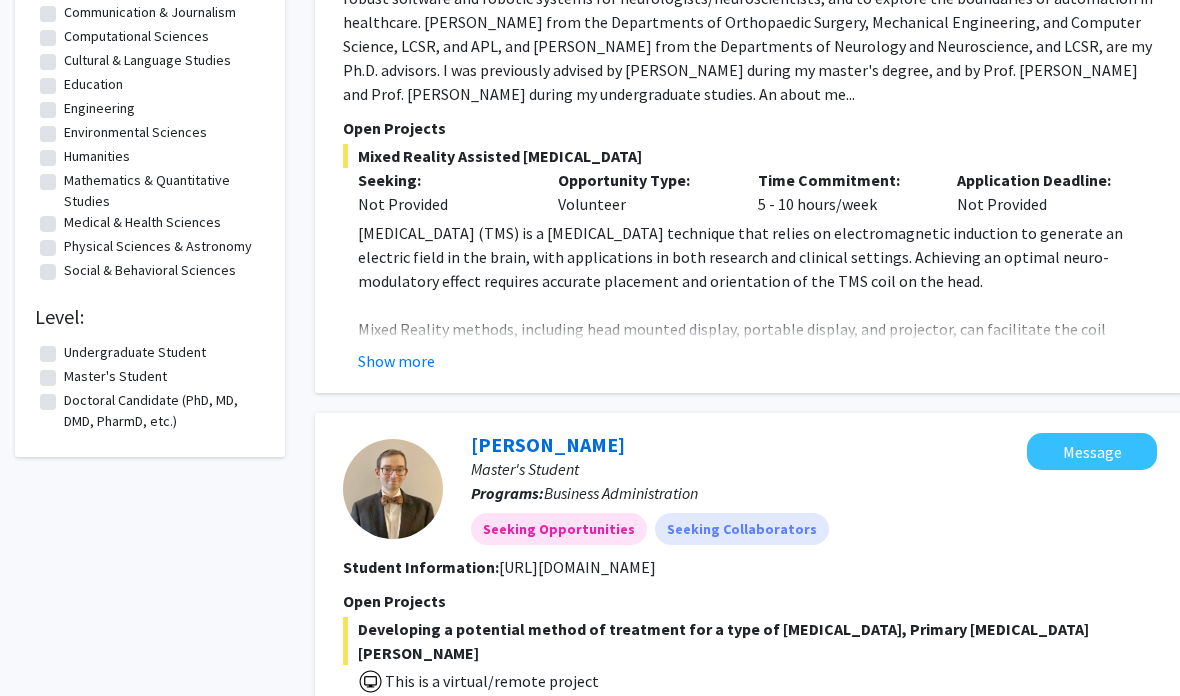click on "Undergraduate Student" 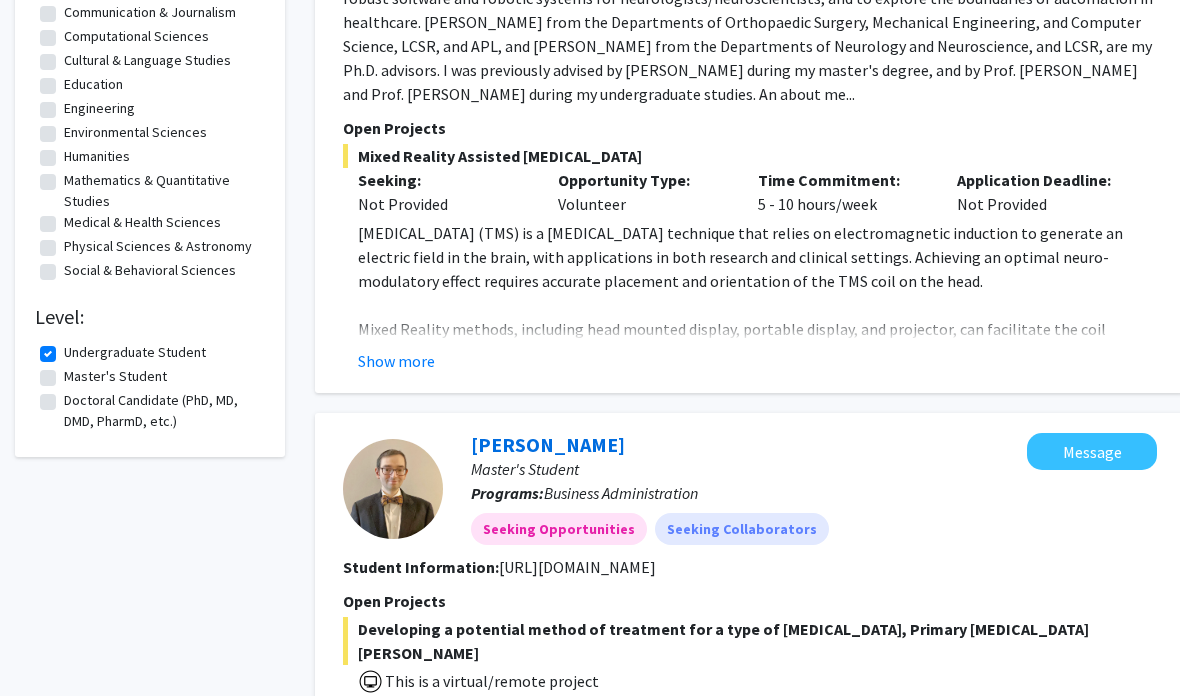 scroll, scrollTop: 0, scrollLeft: 0, axis: both 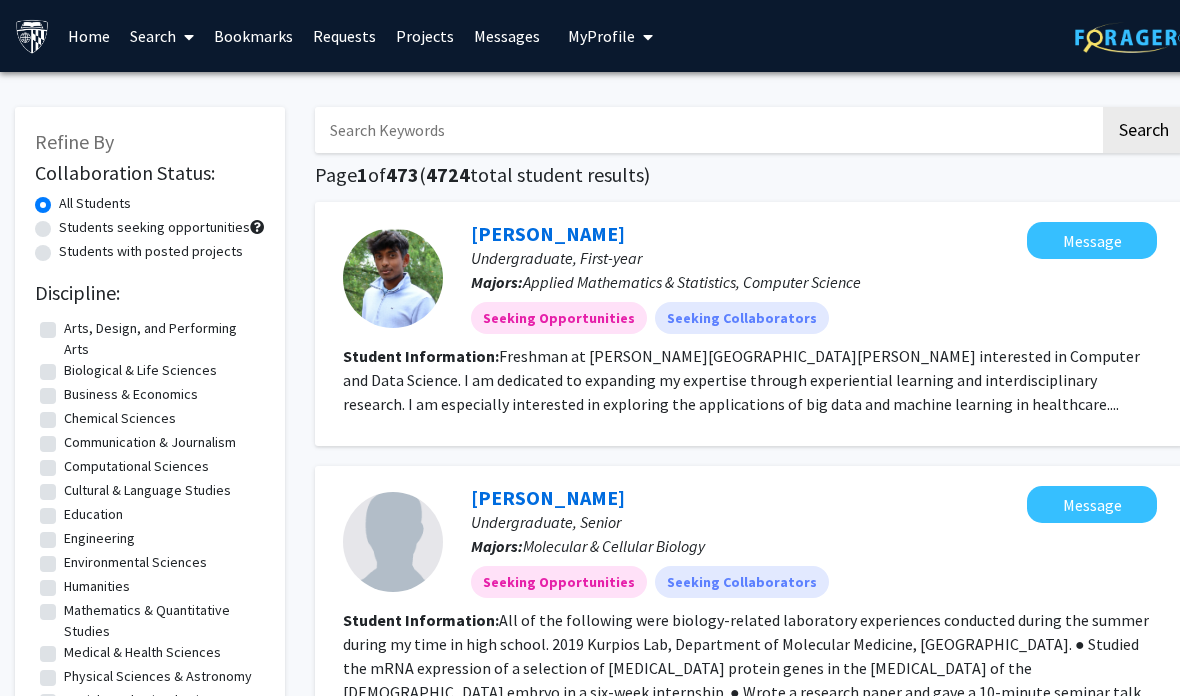 click on "Students seeking opportunities" 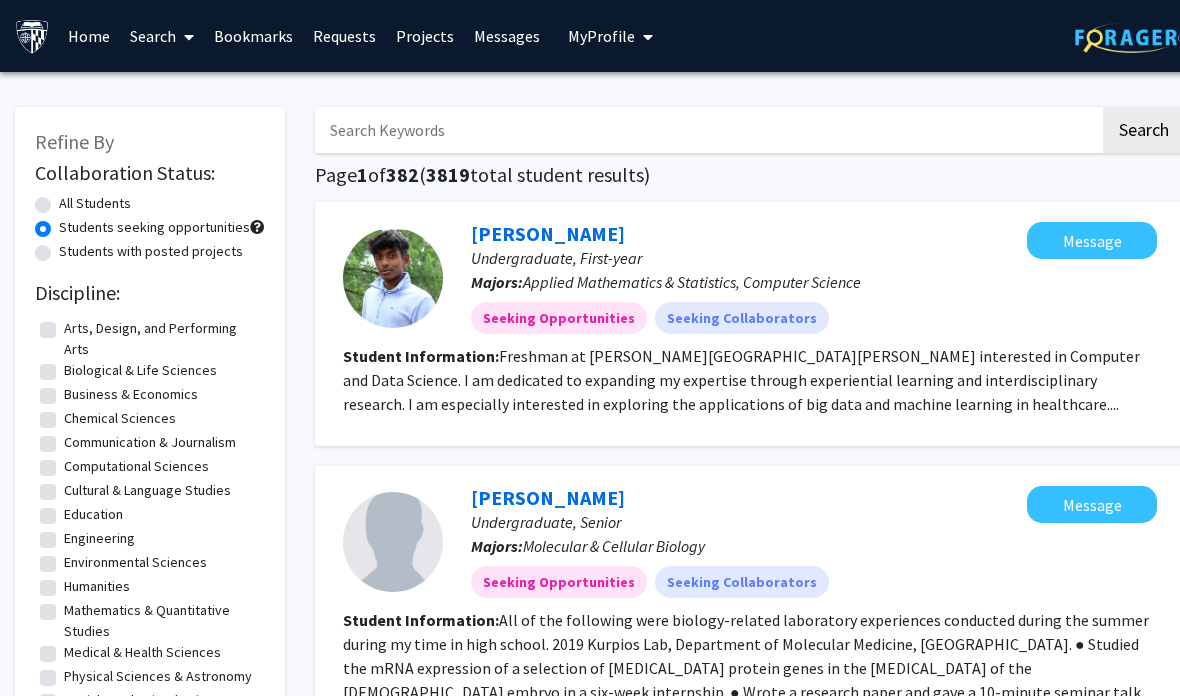 click on "Refine By Collaboration Status:  All Students     Students seeking opportunities     Students with posted projects    Discipline: Arts, Design, and Performing Arts  Arts, Design, and Performing Arts  Biological & Life Sciences  Biological & Life Sciences  Business & Economics  Business & Economics  Chemical Sciences  Chemical Sciences  Communication & Journalism  Communication & Journalism  Computational Sciences  Computational Sciences  Cultural & Language Studies  Cultural & Language Studies  Education  Education  Engineering  Engineering  Environmental Sciences  Environmental Sciences  Humanities  Humanities  Mathematics & Quantitative Studies  Mathematics & Quantitative Studies  Medical & Health Sciences  Medical & Health Sciences  Physical Sciences & Astronomy  Physical Sciences & Astronomy  Social & Behavioral Sciences  Social & Behavioral Sciences  Level: Undergraduate Student  Undergraduate Student  Master's Student  Master's Student  Doctoral Candidate (PhD, MD, DMD, PharmD, etc.)" 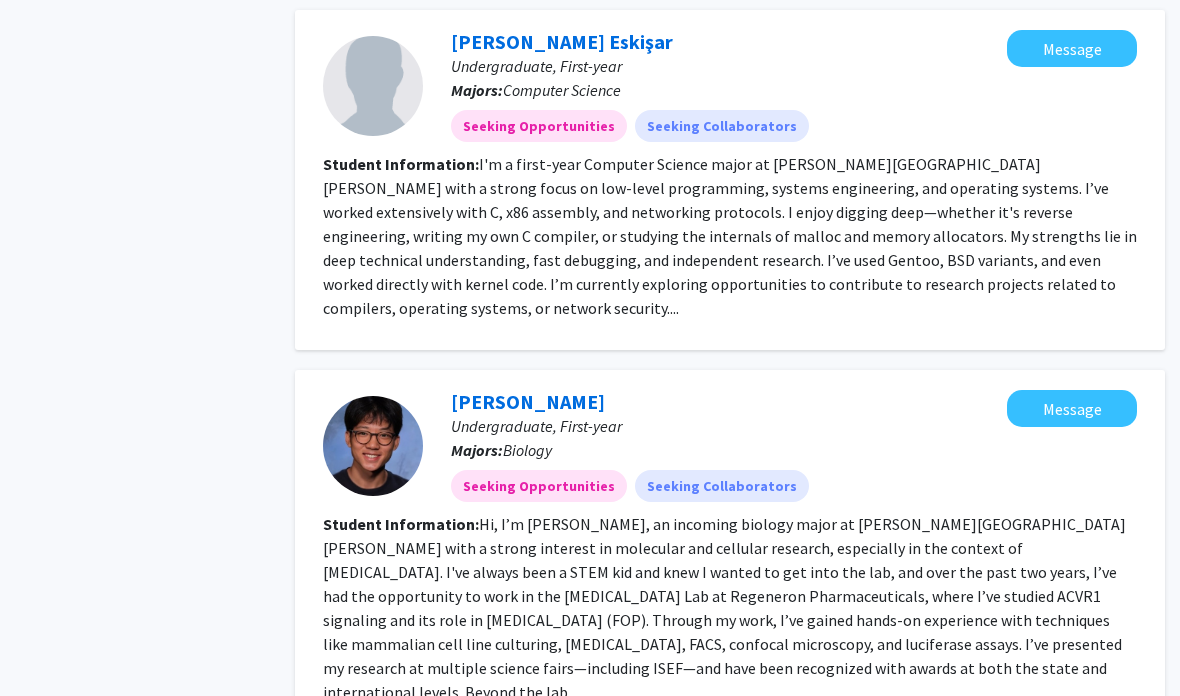 scroll, scrollTop: 1186, scrollLeft: 20, axis: both 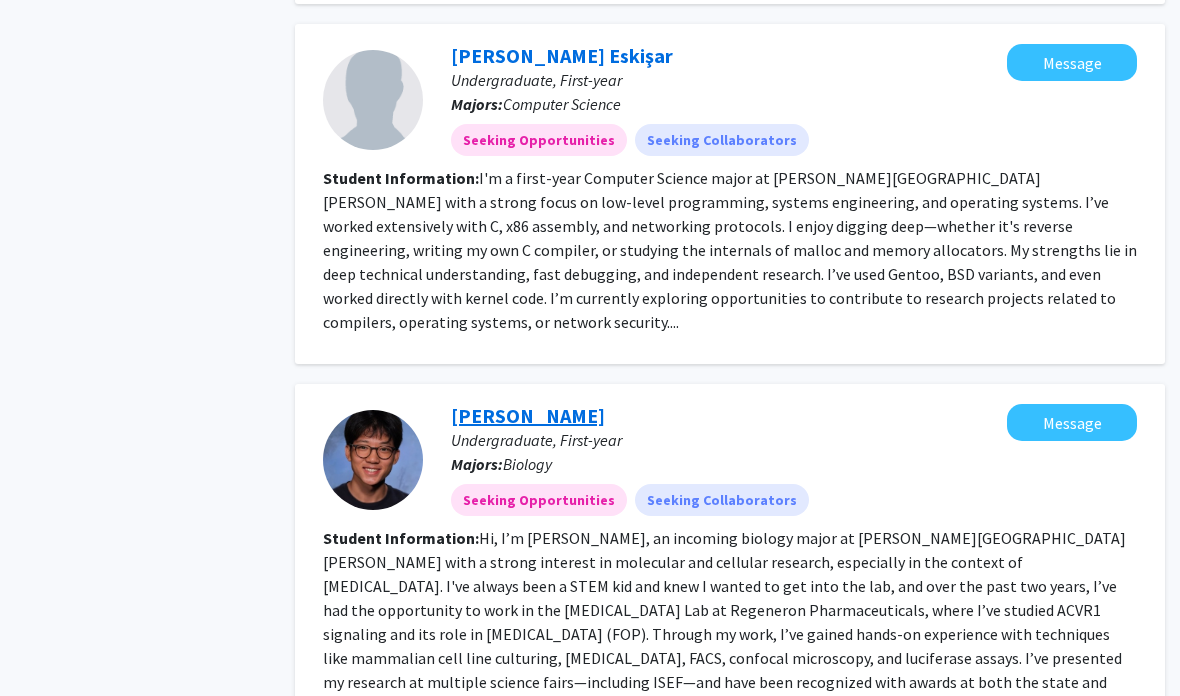 click on "Kevin Gong" 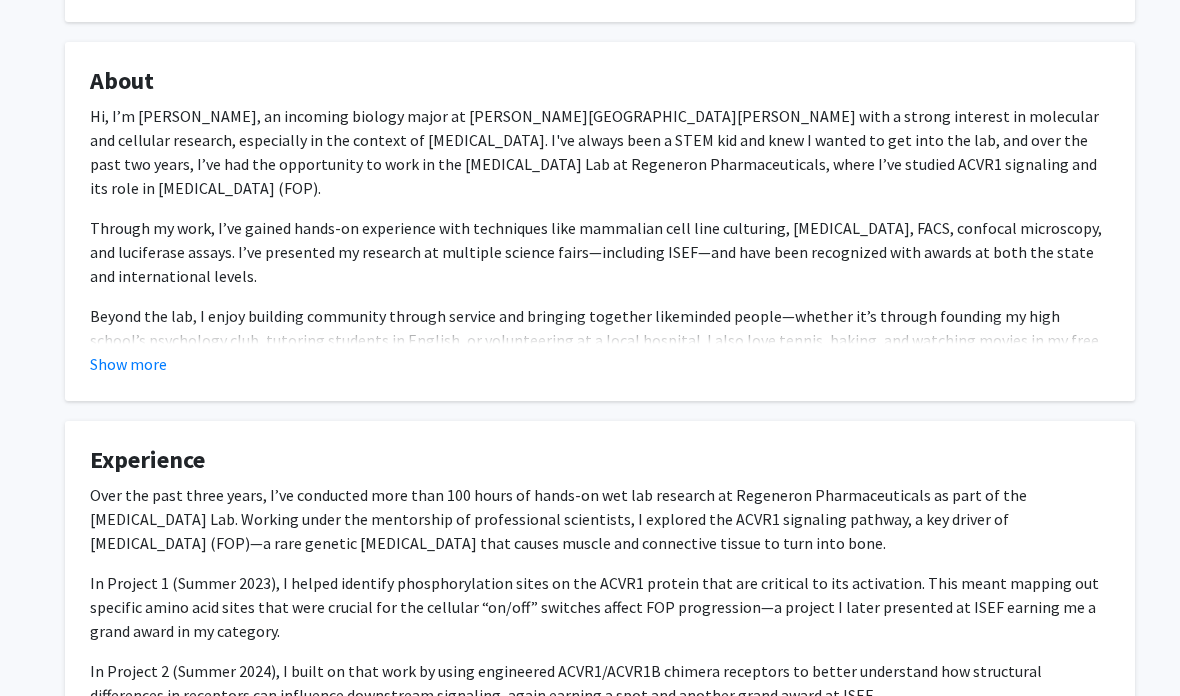 scroll, scrollTop: 339, scrollLeft: 0, axis: vertical 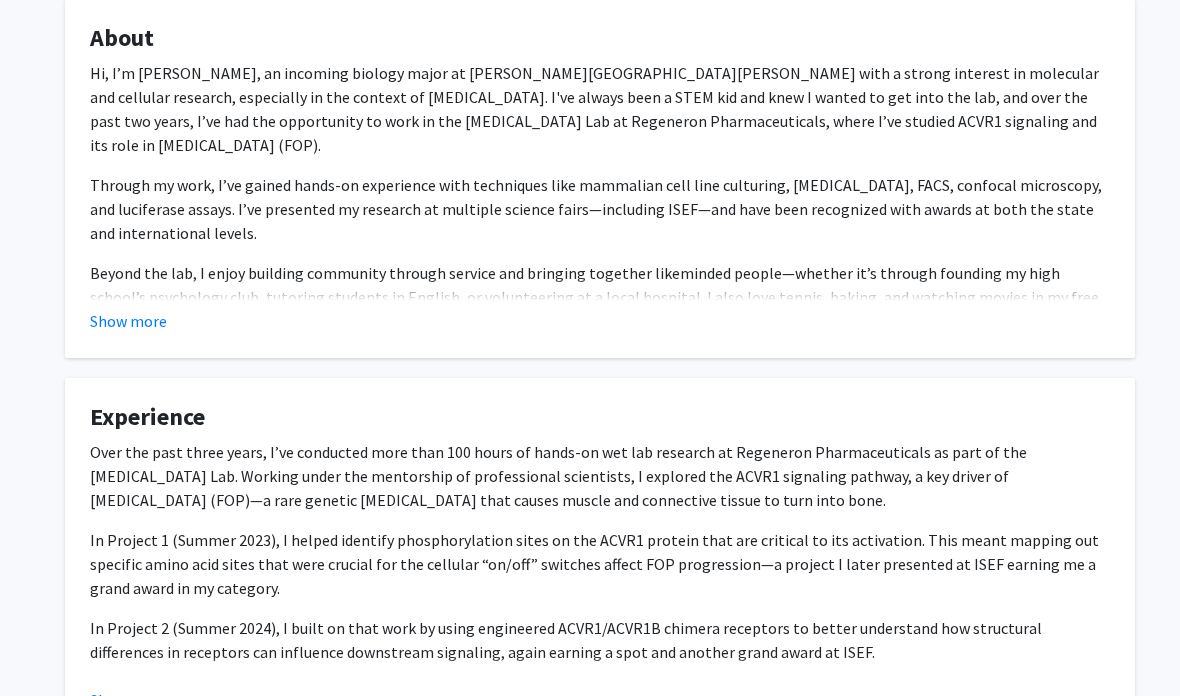 click on "Show more" 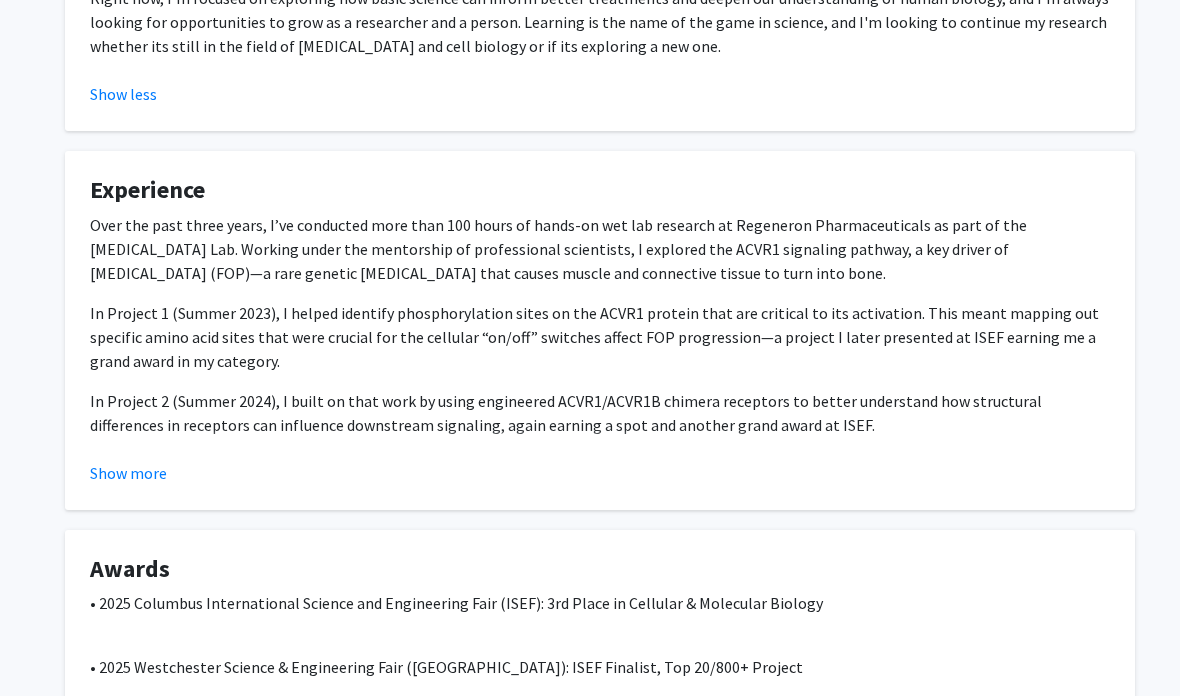 scroll, scrollTop: 803, scrollLeft: 0, axis: vertical 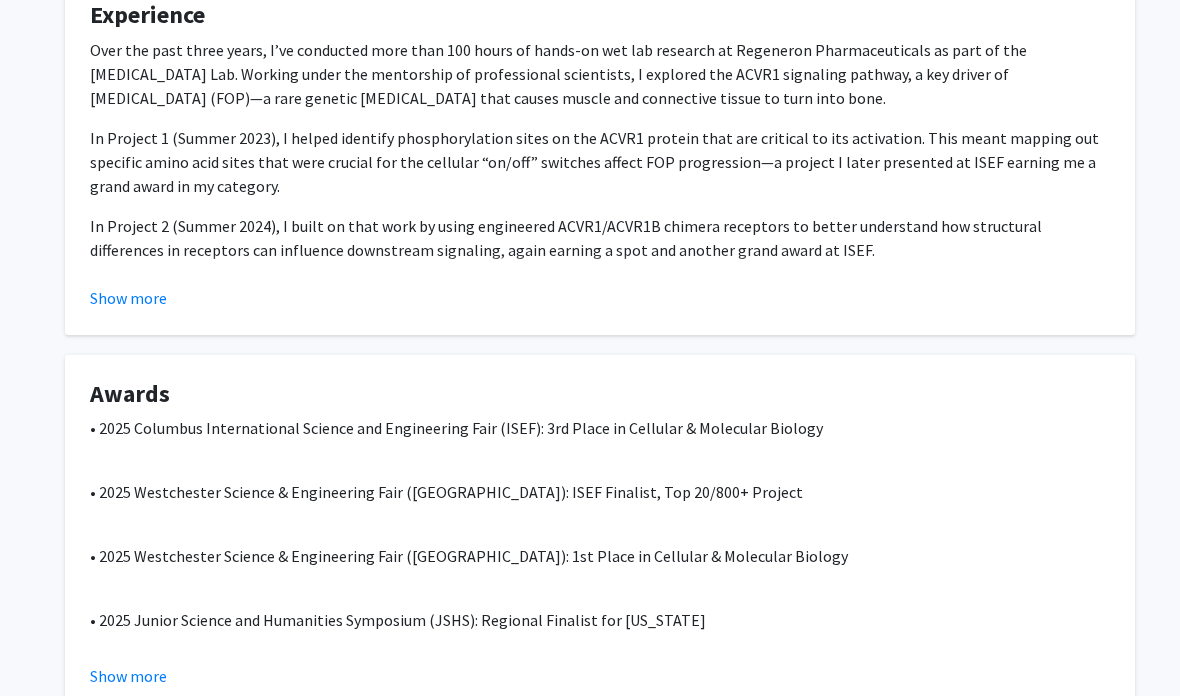 click on "Show more" 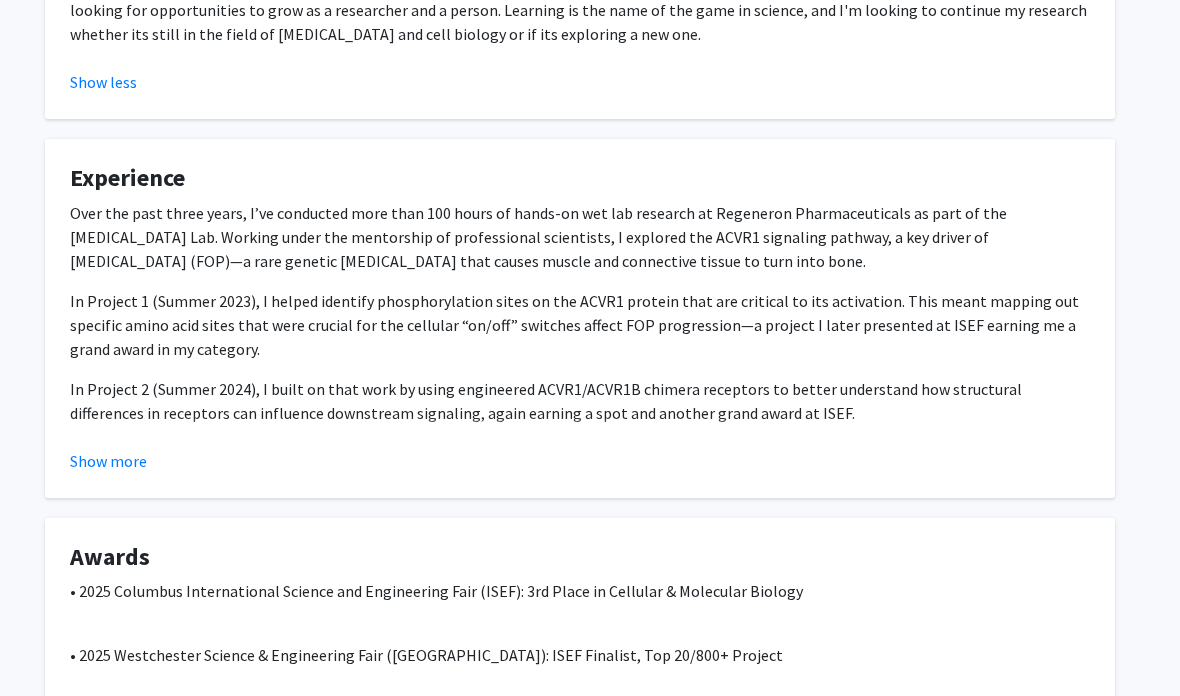 scroll, scrollTop: 647, scrollLeft: 20, axis: both 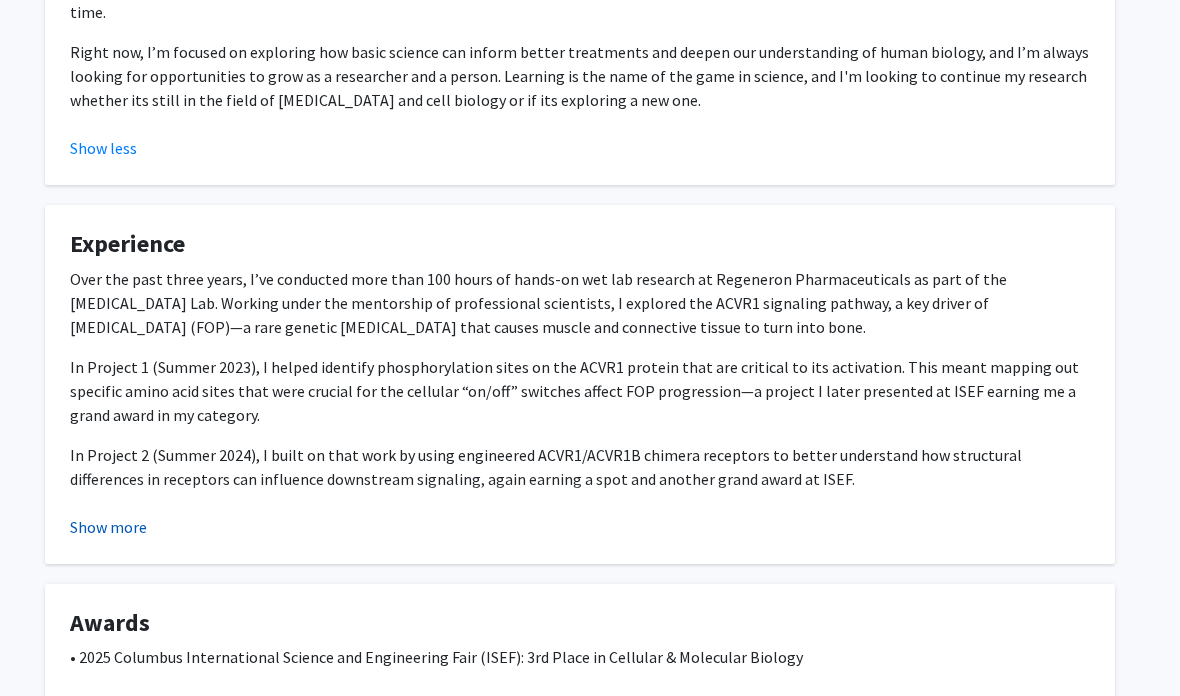 click on "Show more" 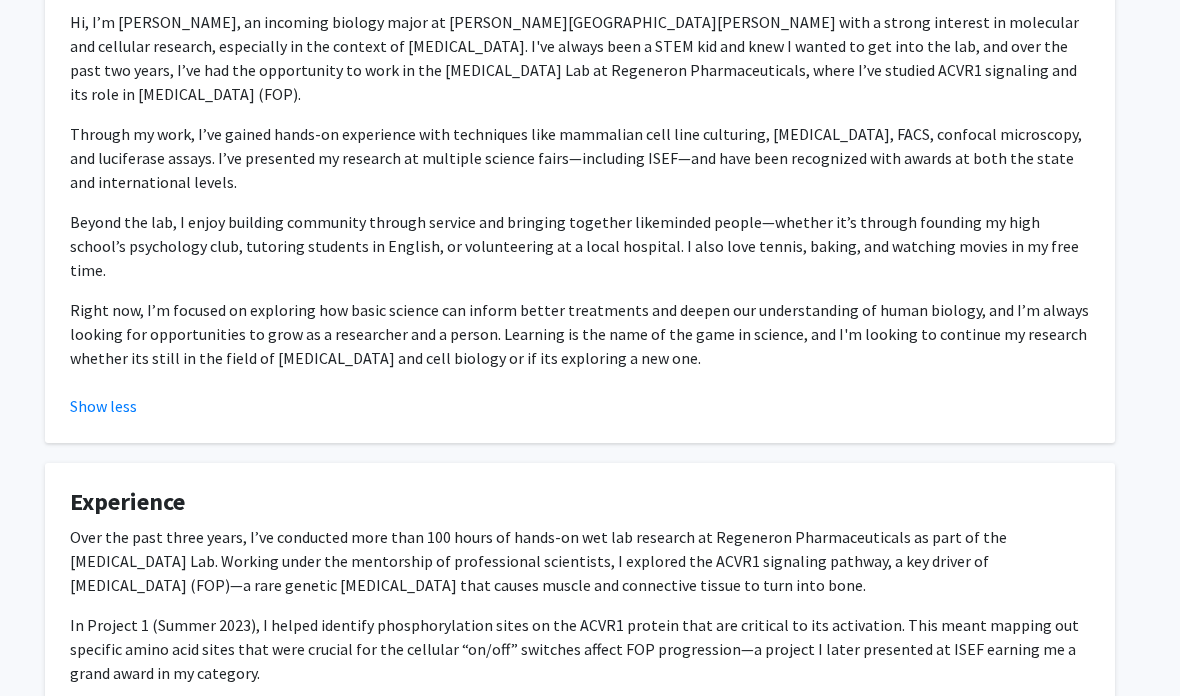 scroll, scrollTop: 363, scrollLeft: 20, axis: both 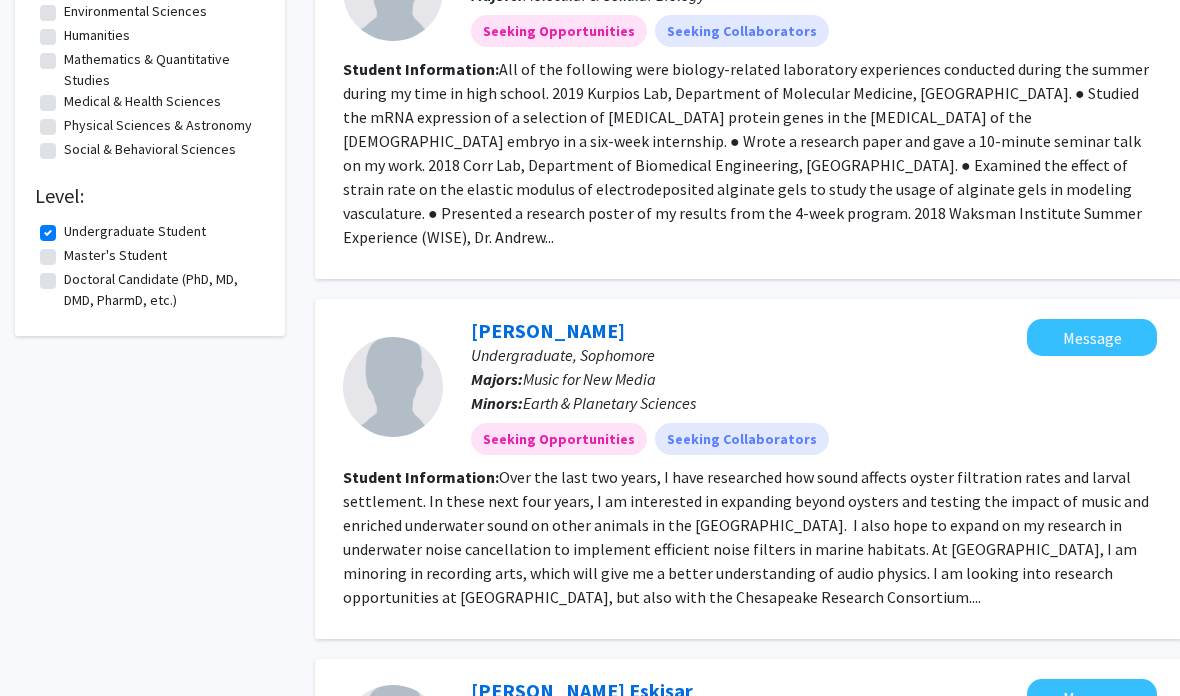 click on "Doctoral Candidate (PhD, MD, DMD, PharmD, etc.)" 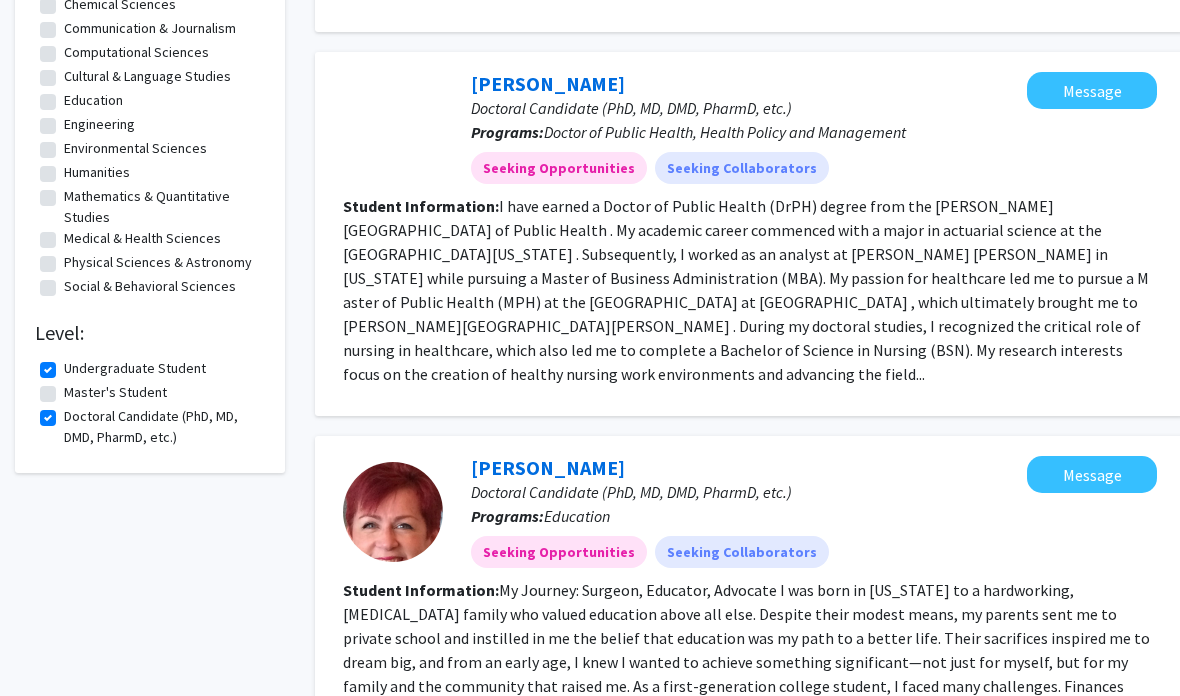 scroll, scrollTop: 492, scrollLeft: 0, axis: vertical 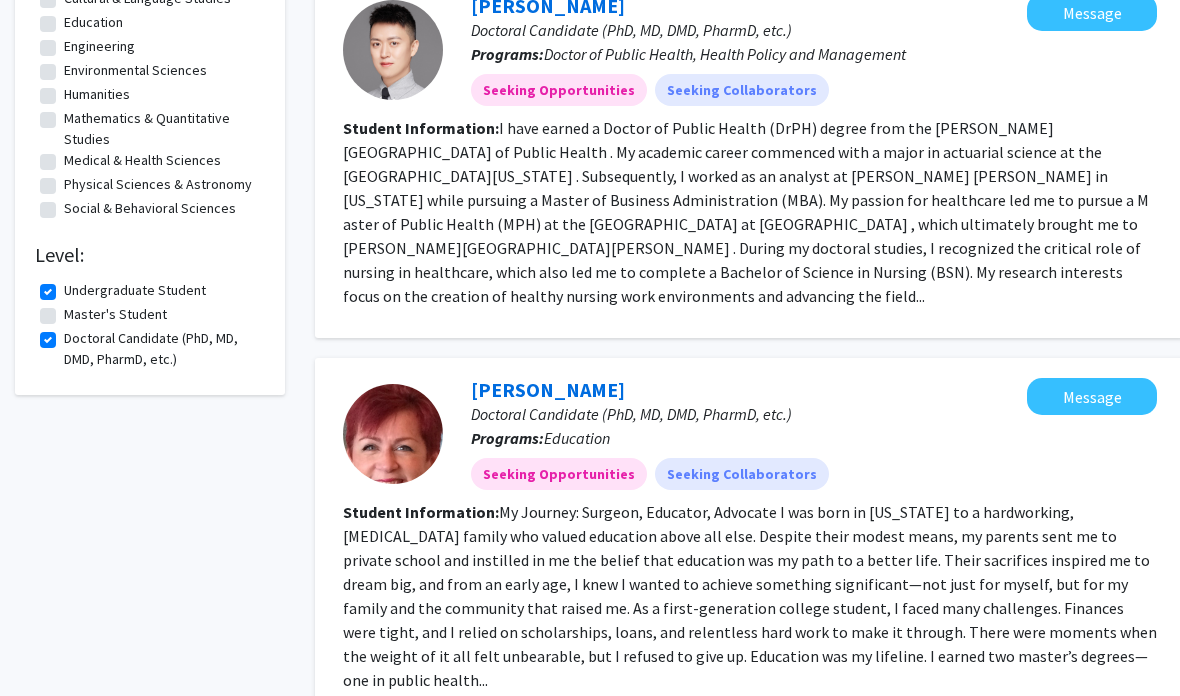 click on "Master's Student" 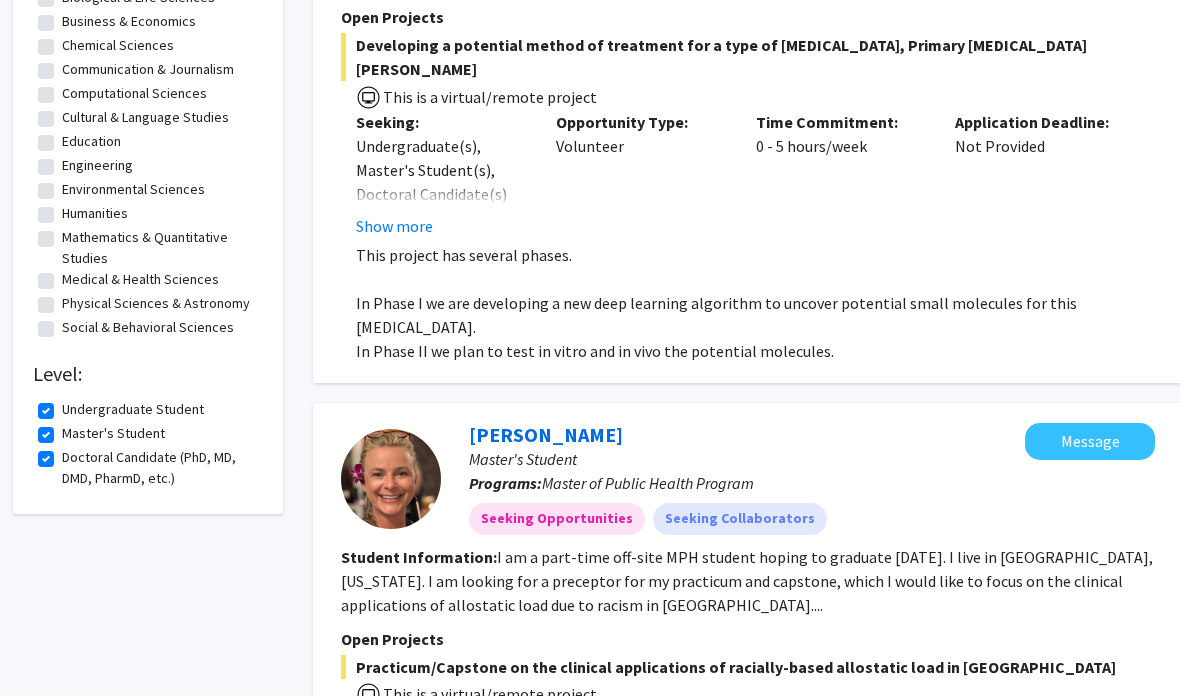scroll, scrollTop: 373, scrollLeft: 1, axis: both 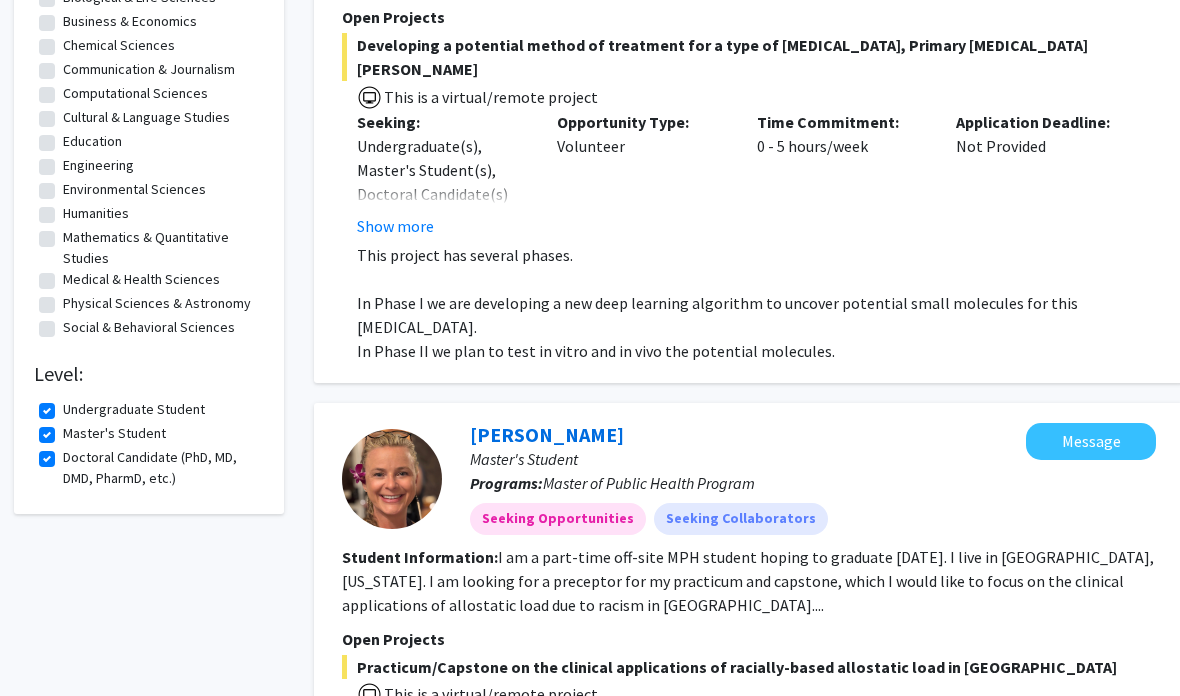 click on "Doctoral Candidate (PhD, MD, DMD, PharmD, etc.)" 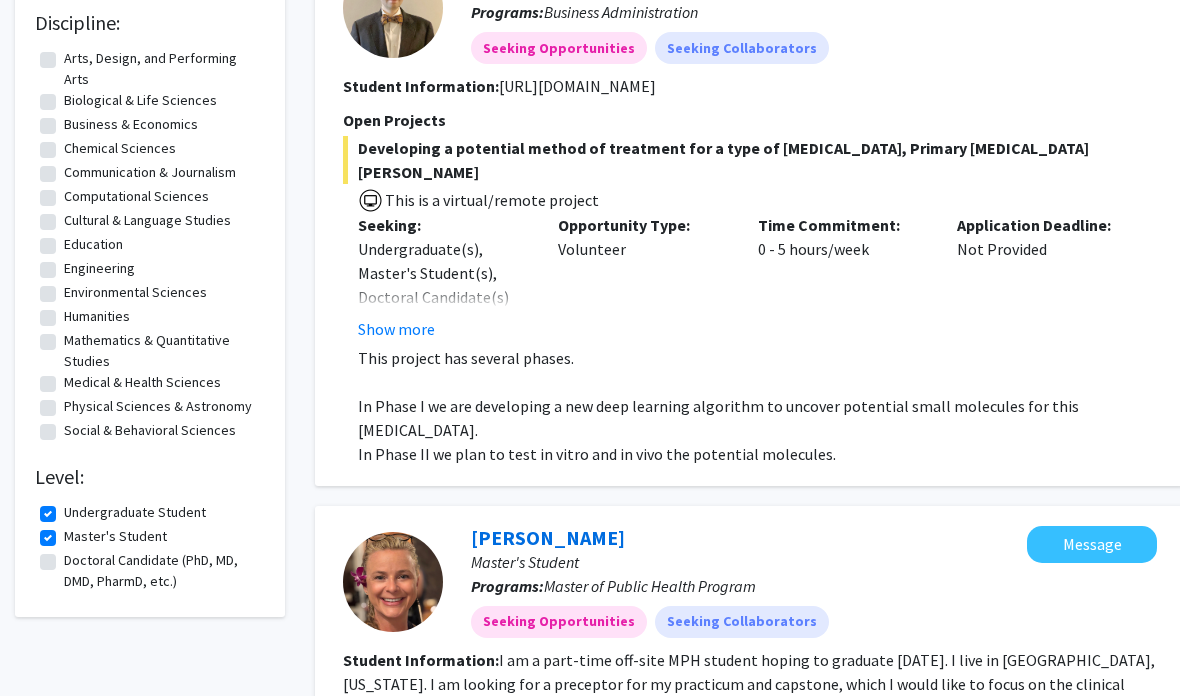 scroll, scrollTop: 416, scrollLeft: 0, axis: vertical 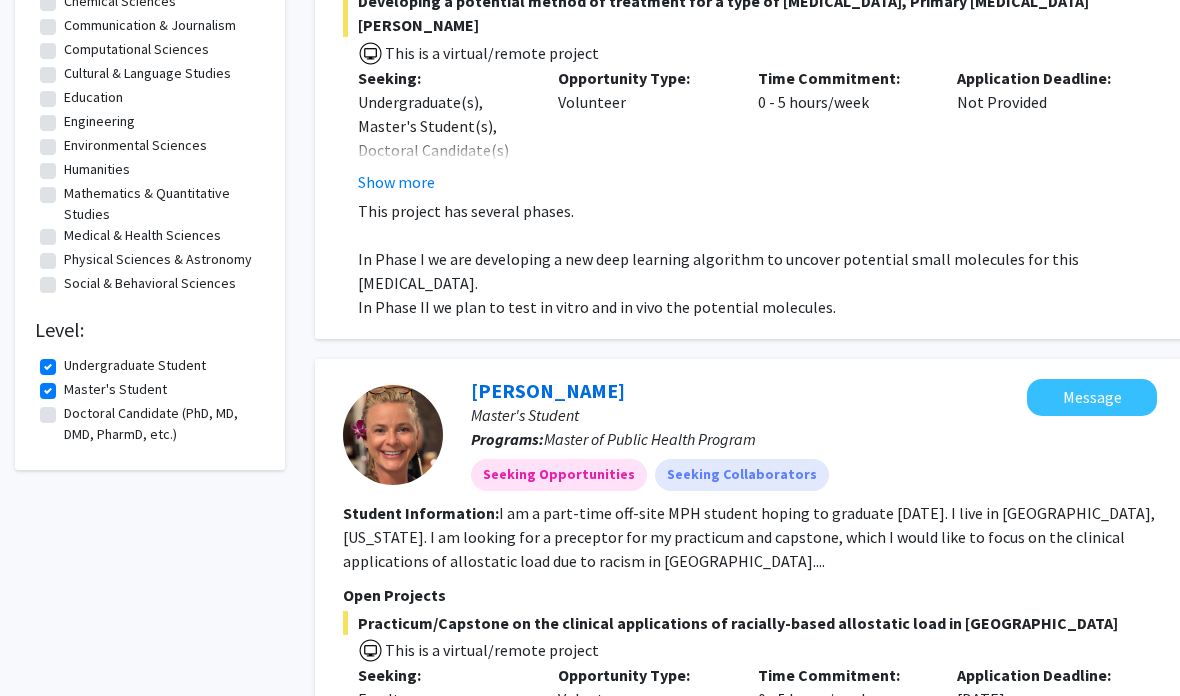 click on "Undergraduate Student" 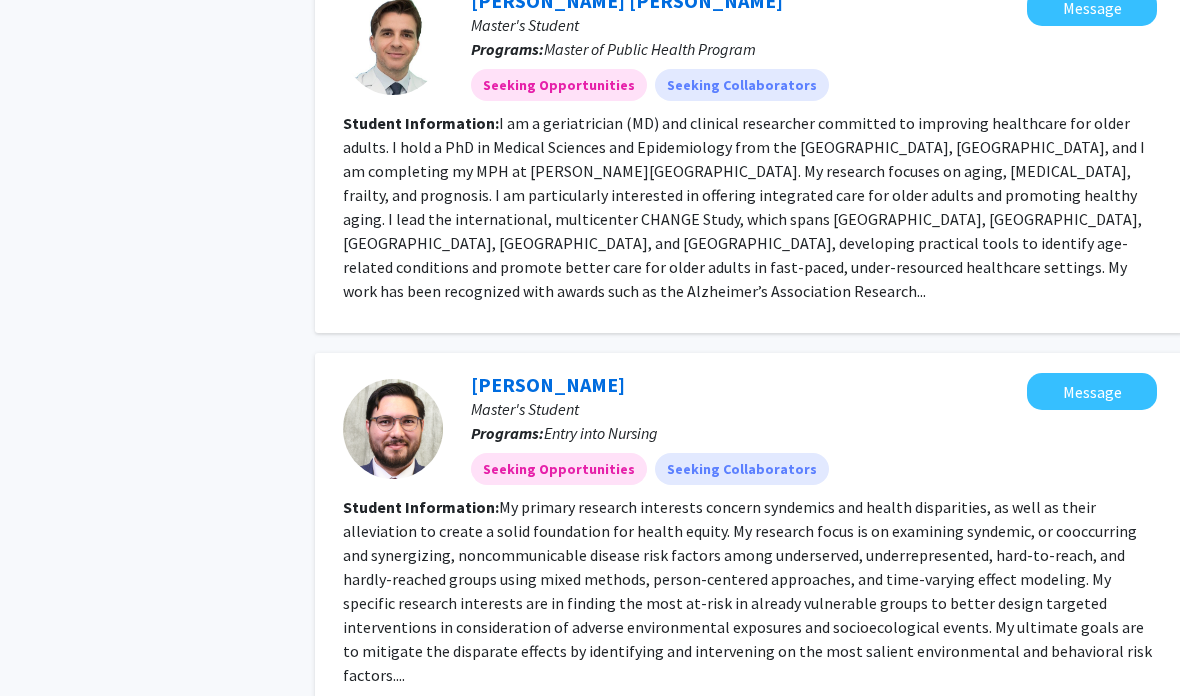 scroll, scrollTop: 3914, scrollLeft: 0, axis: vertical 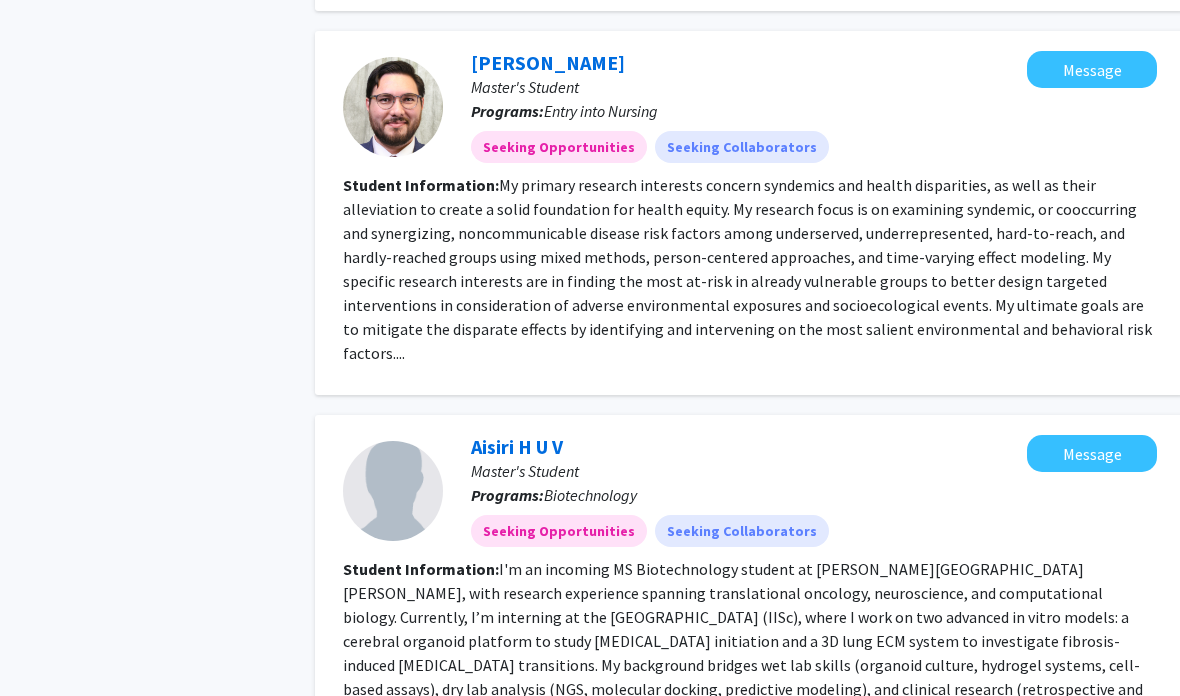 click on "2" 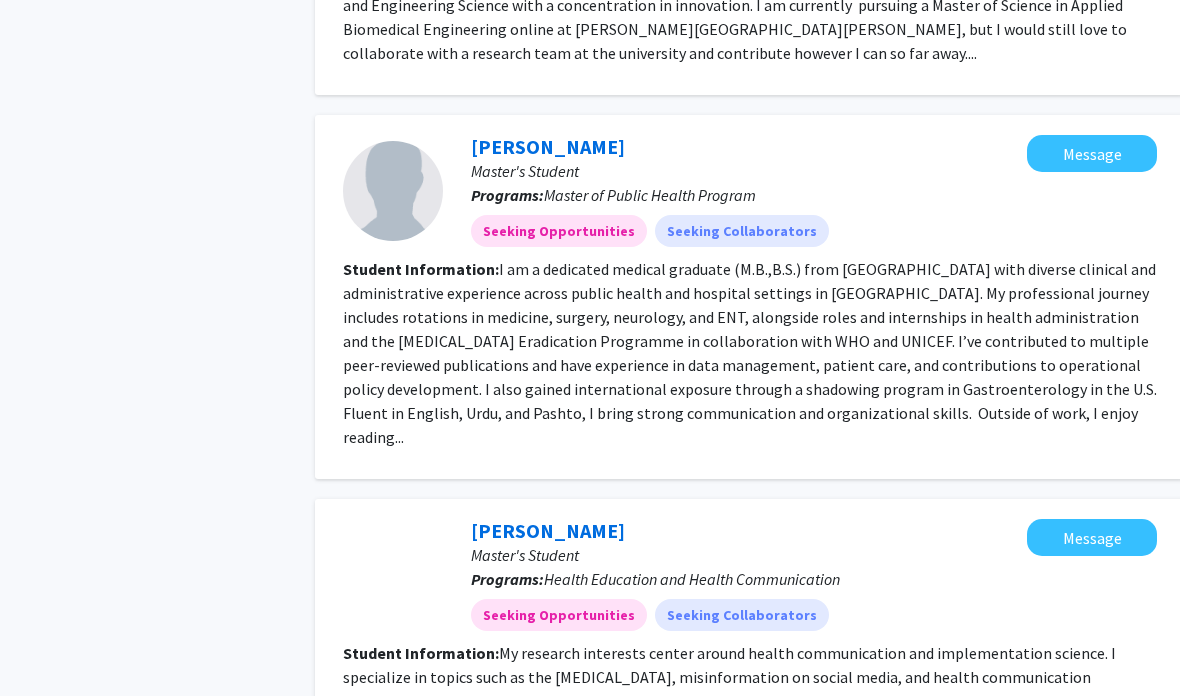 scroll, scrollTop: 2830, scrollLeft: 0, axis: vertical 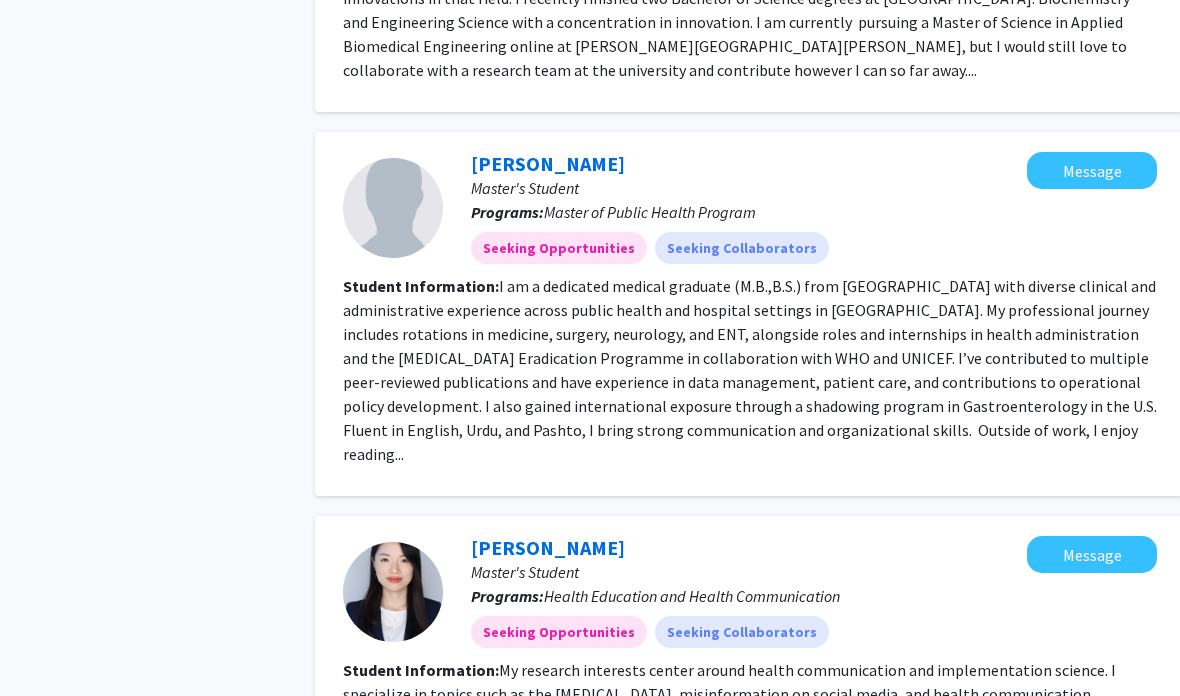 click on "3" 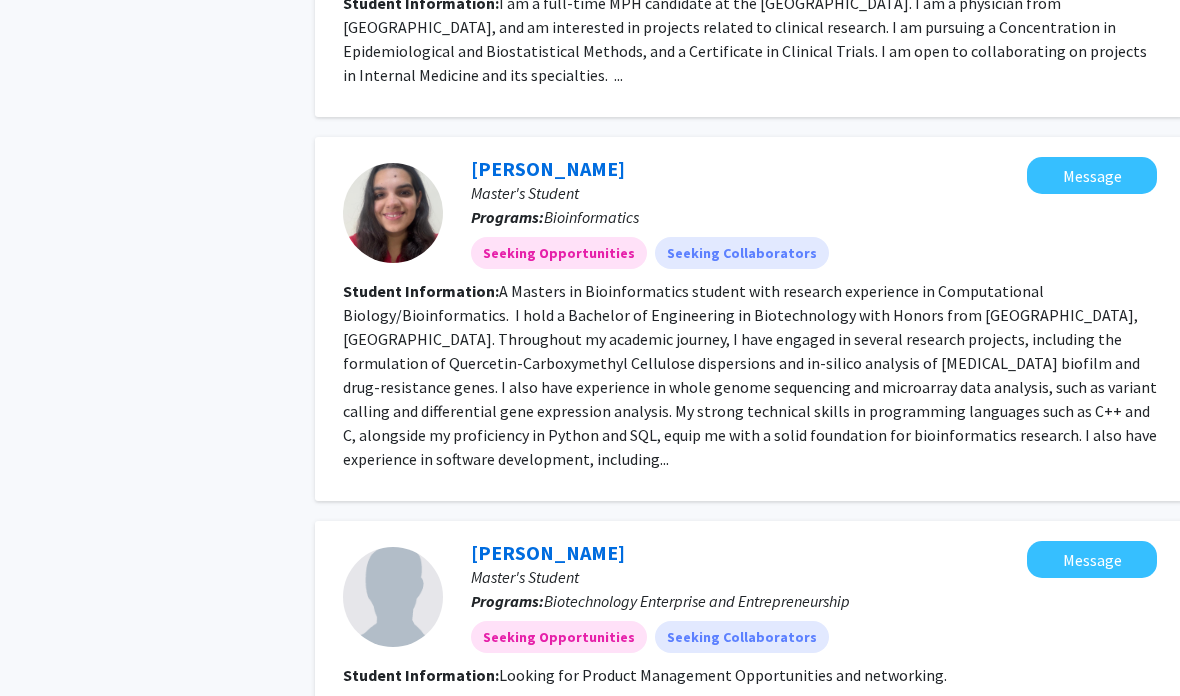 scroll, scrollTop: 2801, scrollLeft: 0, axis: vertical 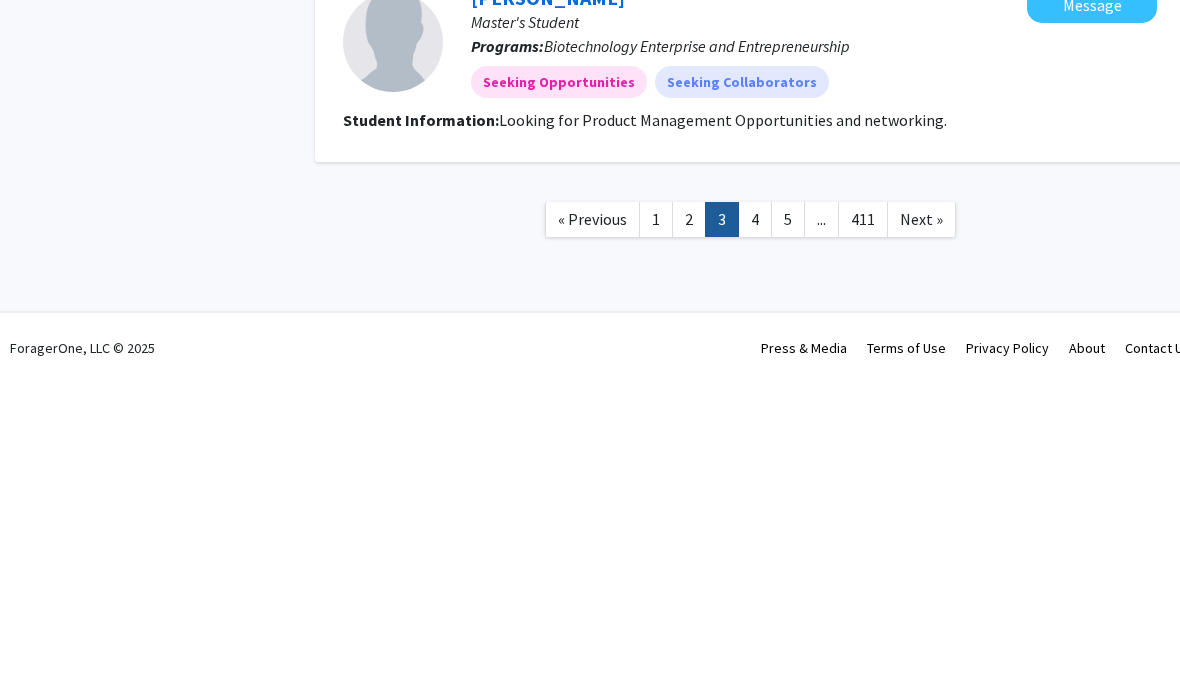 click on "4" 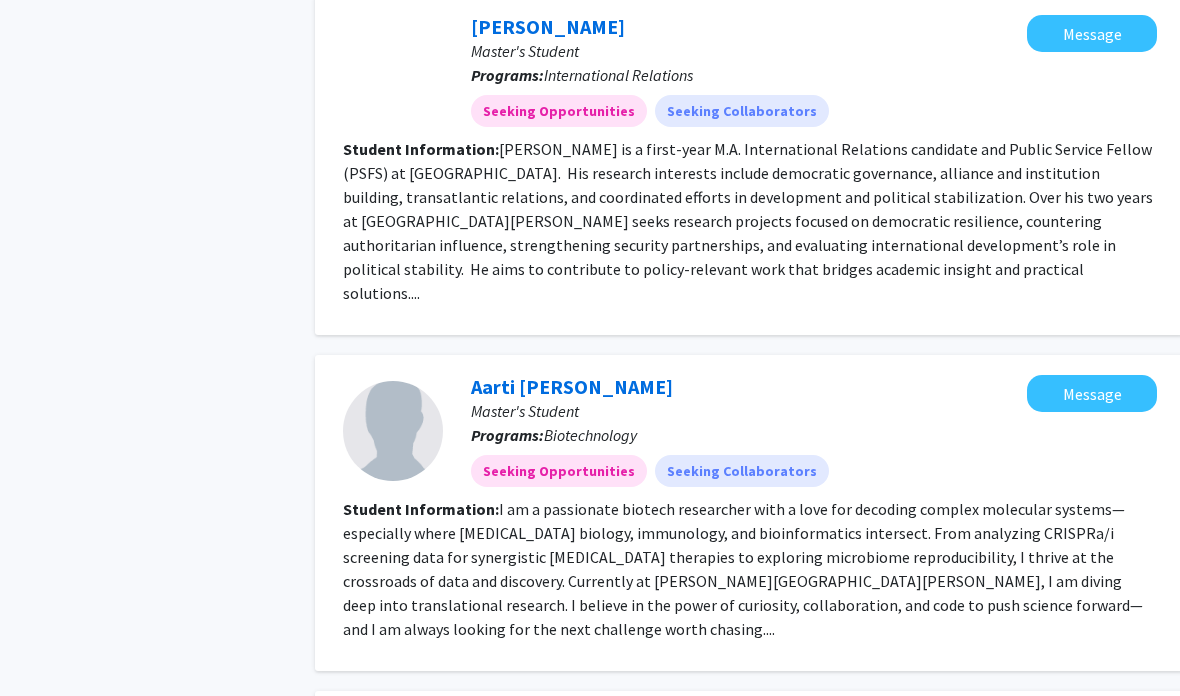 scroll, scrollTop: 2847, scrollLeft: 0, axis: vertical 